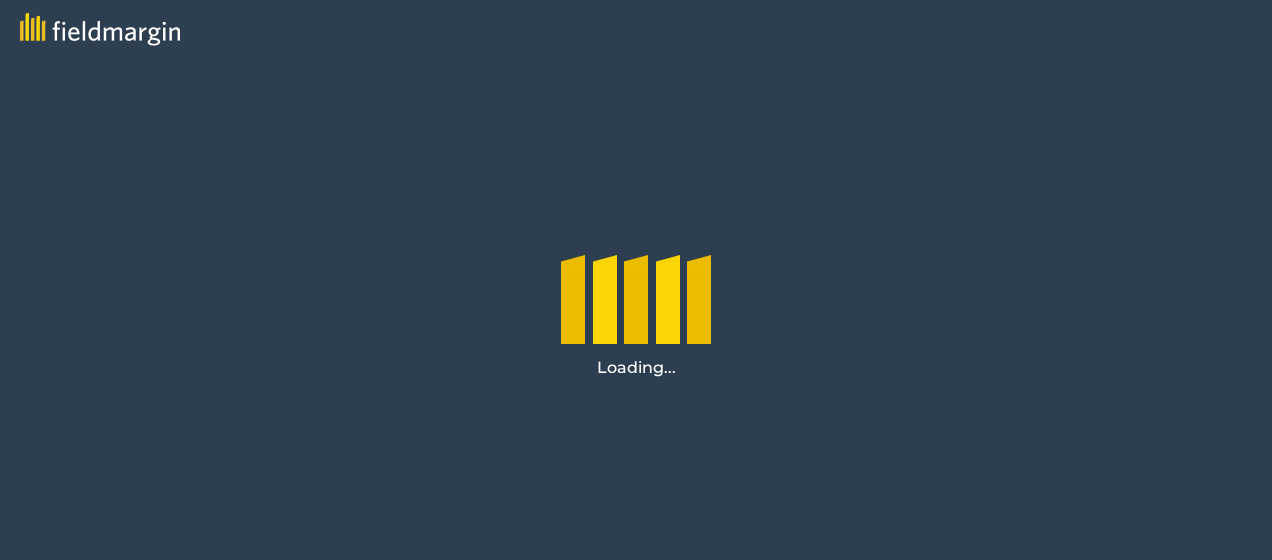 scroll, scrollTop: 0, scrollLeft: 0, axis: both 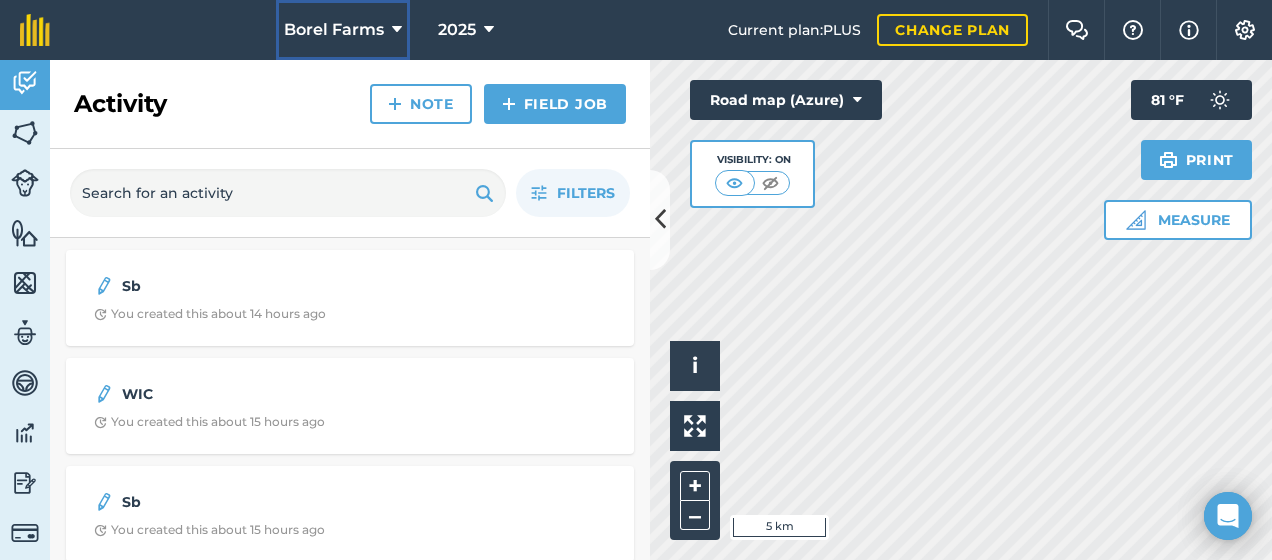click at bounding box center [397, 30] 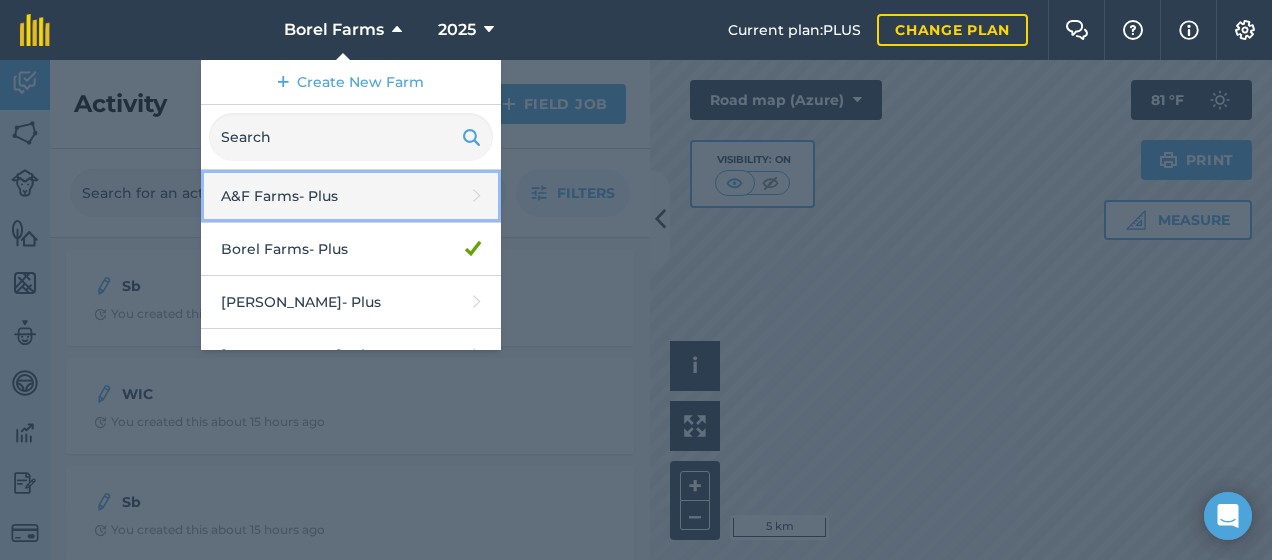 click on "A&F Farms  - Plus" at bounding box center [351, 196] 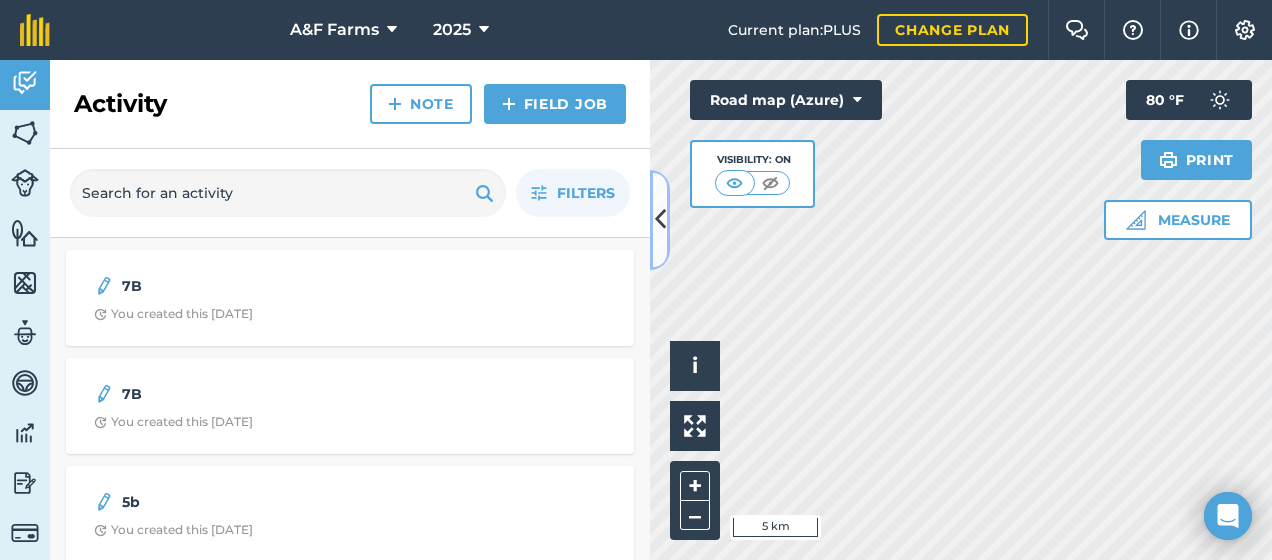 click at bounding box center [660, 219] 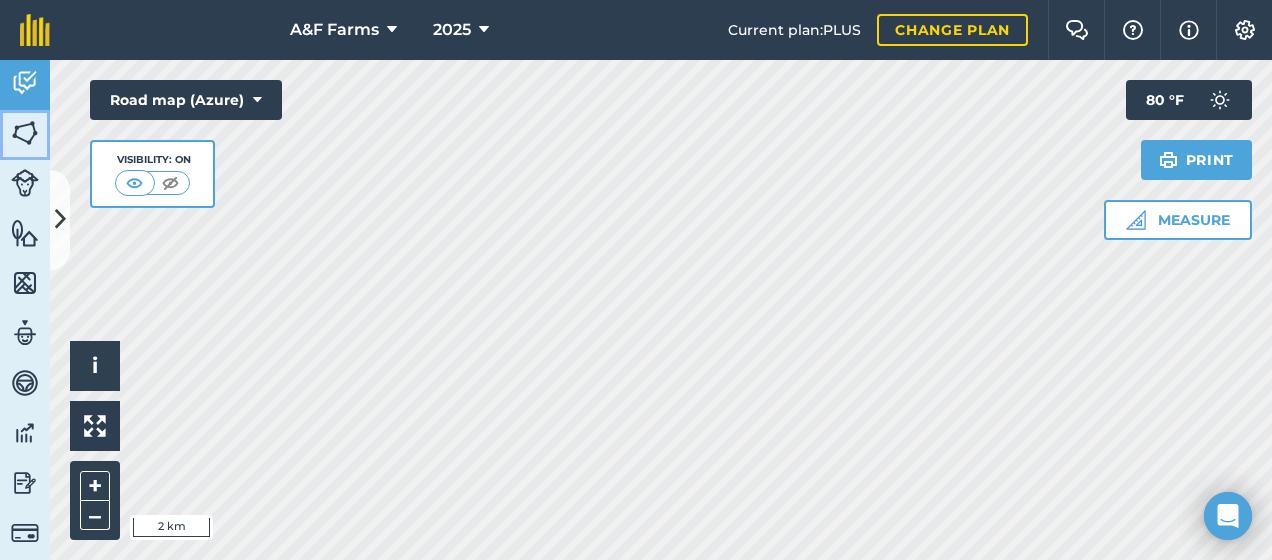 click at bounding box center [25, 133] 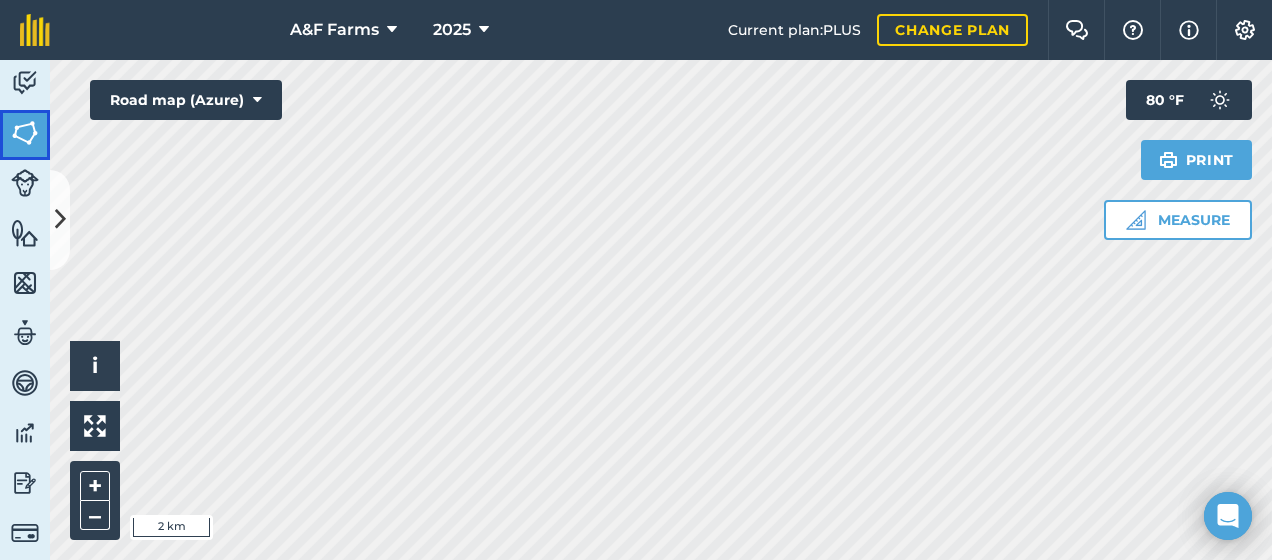 click at bounding box center [25, 133] 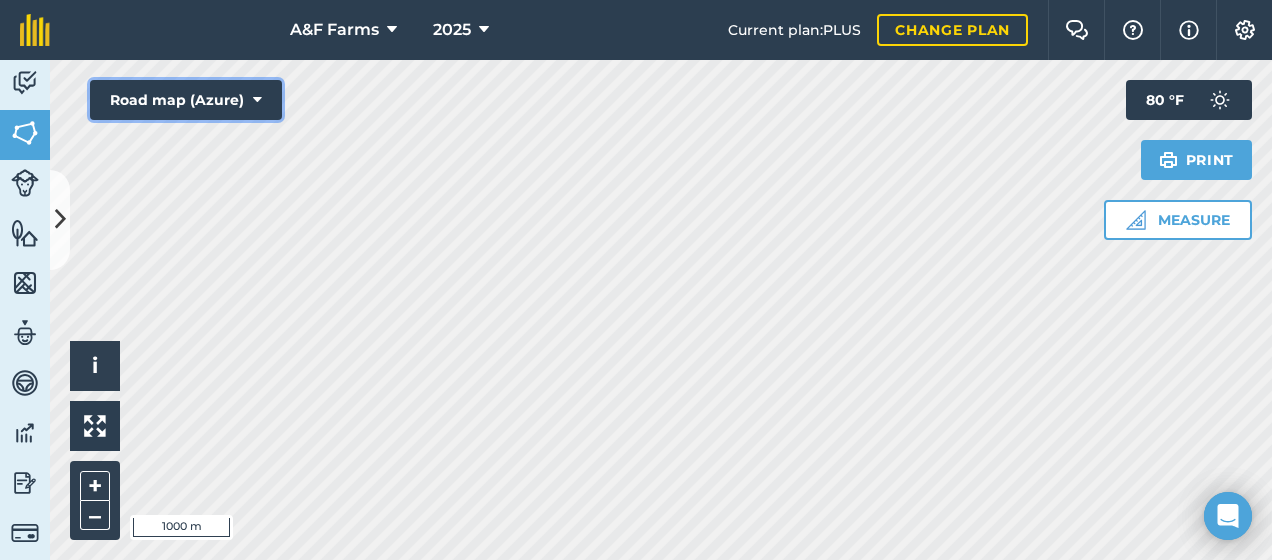 click at bounding box center [257, 100] 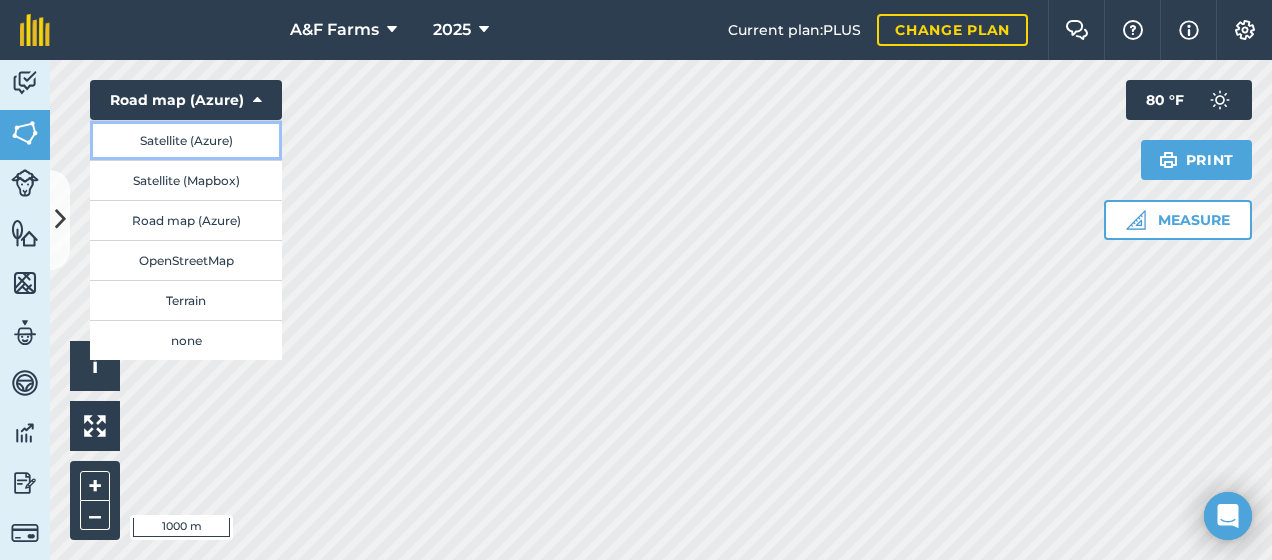 click on "Satellite (Azure)" at bounding box center (186, 140) 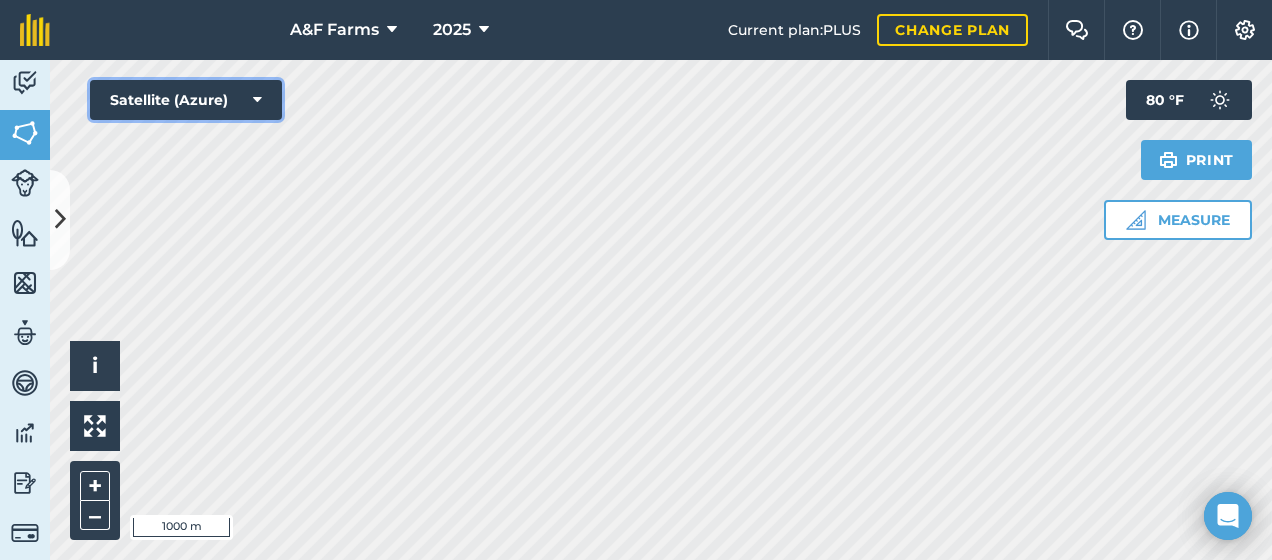 click at bounding box center (257, 100) 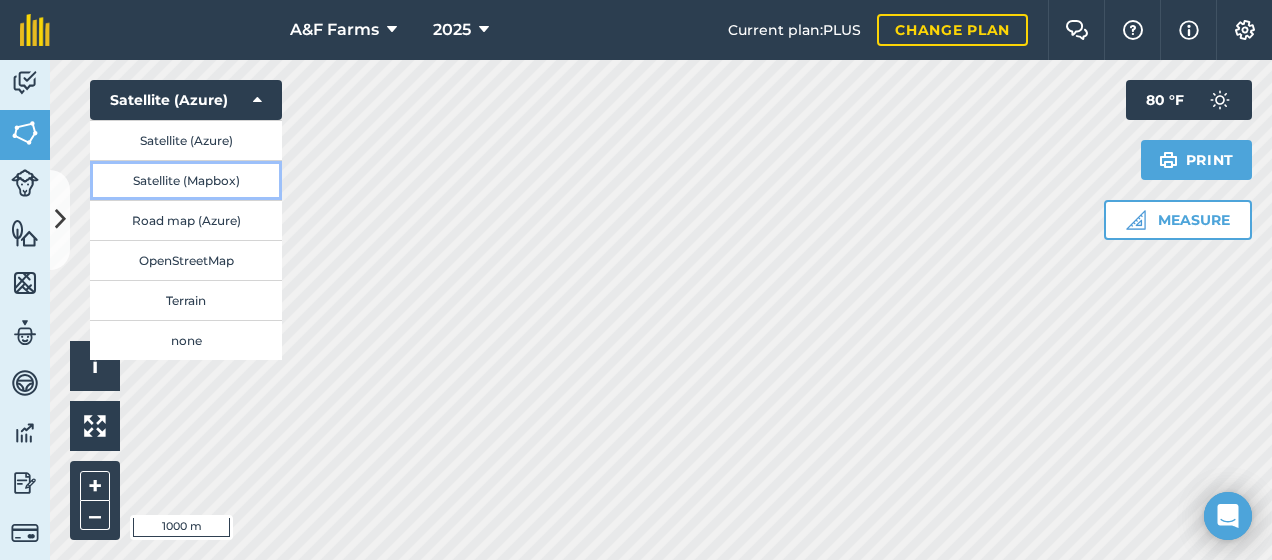 click on "Satellite (Mapbox)" at bounding box center (186, 180) 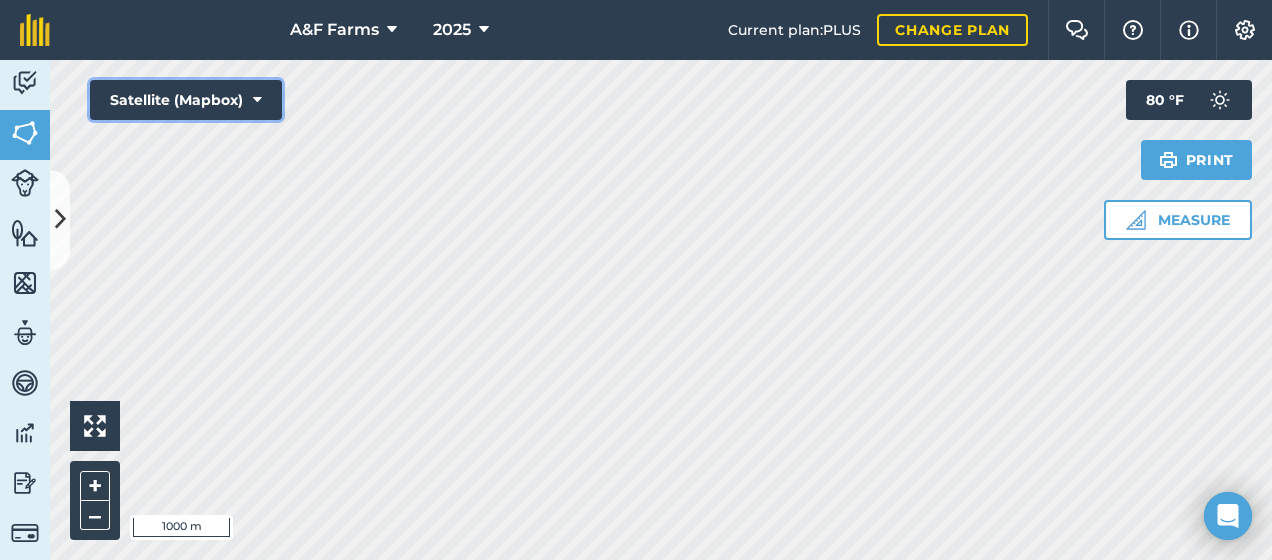 click on "Satellite (Mapbox)" at bounding box center [186, 100] 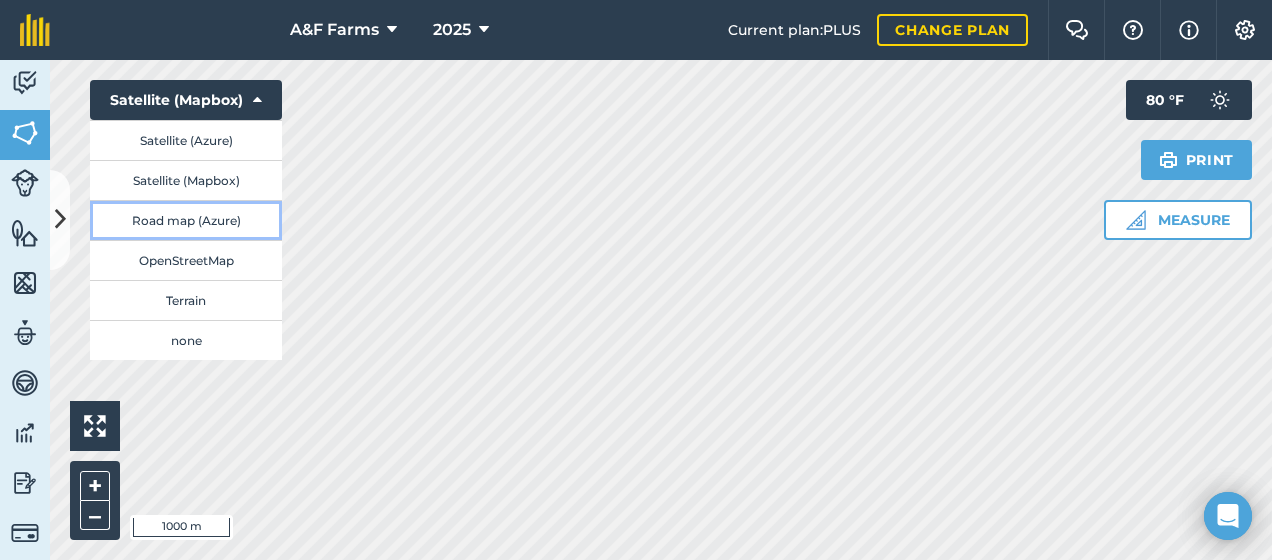click on "Road map (Azure)" at bounding box center [186, 220] 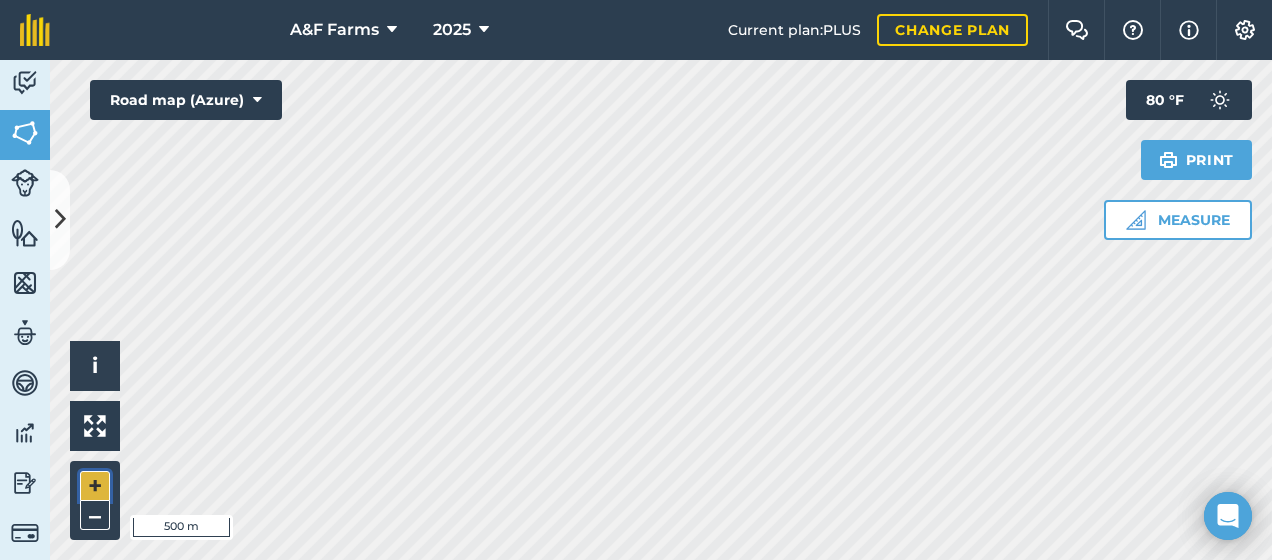 click on "+" at bounding box center (95, 486) 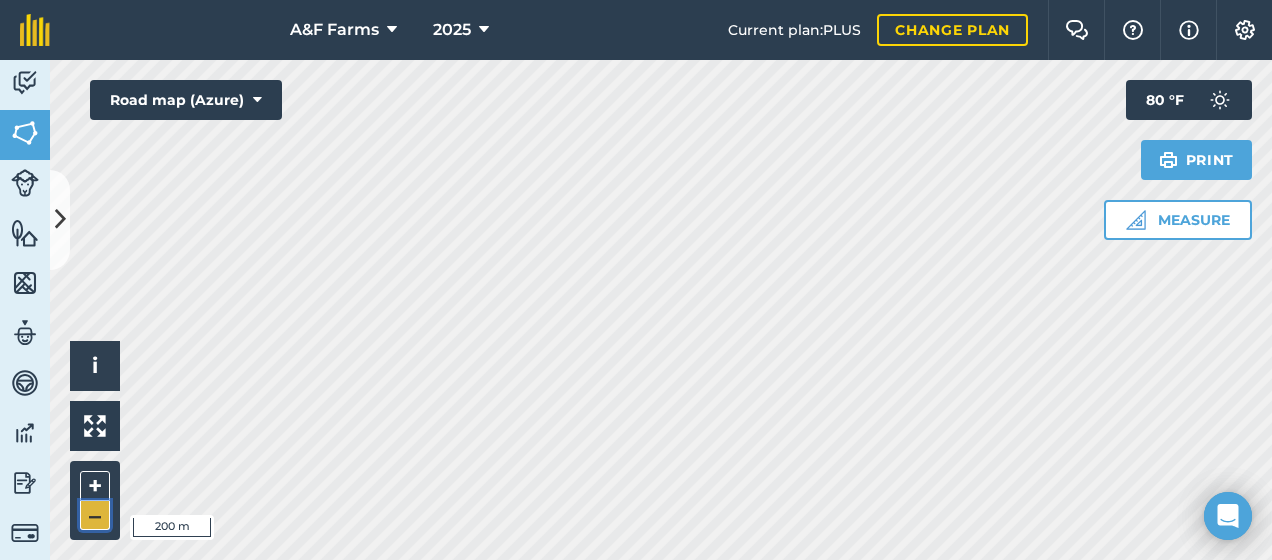 click on "–" at bounding box center [95, 515] 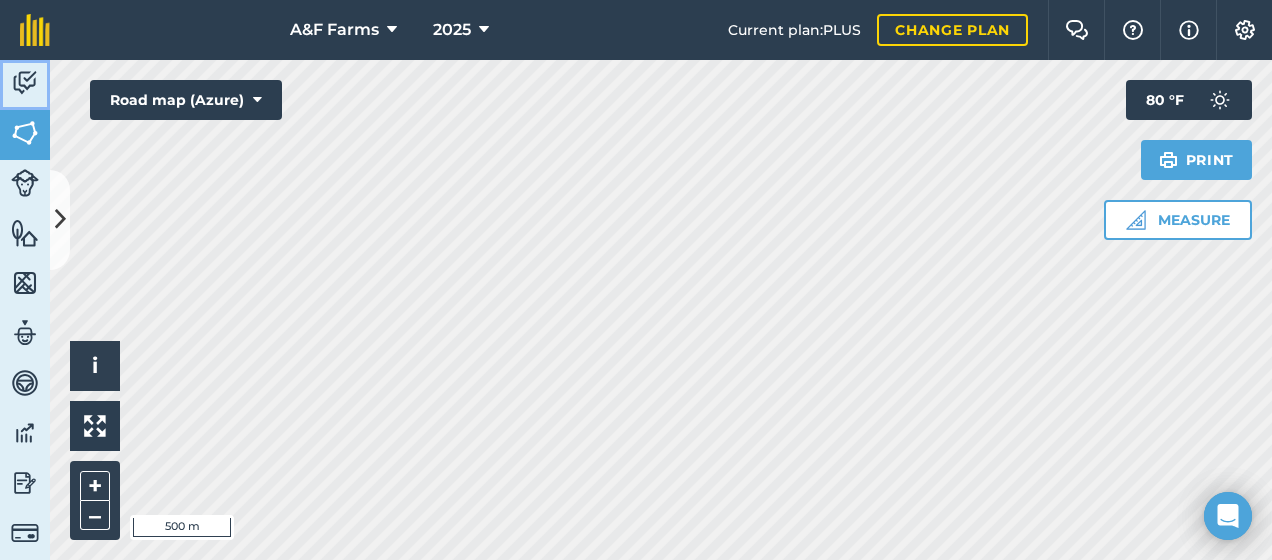 click at bounding box center [25, 83] 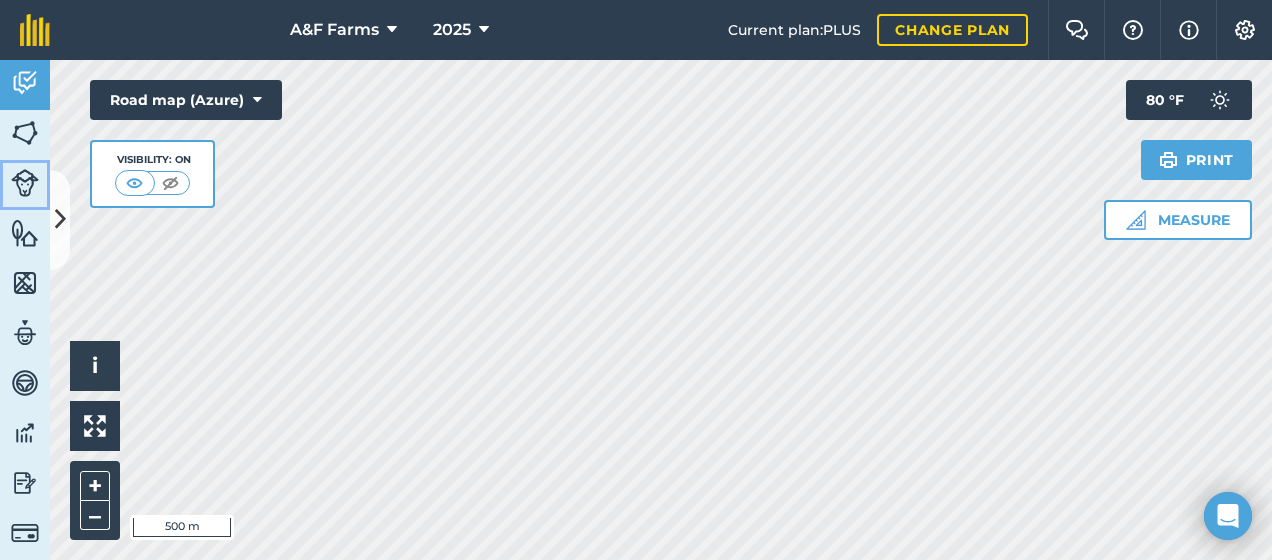click on "A&F Farms 2025 Current plan :  PLUS   Change plan Farm Chat Help Info Settings A&F Farms  -  2025 Reproduced with the permission of  Microsoft Printed on  [DATE] Field usages No usage set Fallow Activity Fields Livestock Features Maps Team Vehicles Data Reporting Billing Tutorials Tutorials Activity   Note   Field Job Filters 7B  You created this [DATE] 7B You created this [DATE] 5b You created this [DATE] 6b You created this [DATE] 5b You created this [DATE] 4b You created this [DATE] 4b You created this [DATE] 6b You created this [DATE] 6b You created this [DATE] 7B You created this [DATE] 5b You created this [DATE] 5b You created this [DATE] 6b You created this [DATE] 5b You created this [DATE] 6b You created this [DATE] 5b You created this [DATE] 3b You created this [DATE] 5b You created this [DATE] 4b You created this [DATE] 5b You created this [DATE] 7B  You created this [DATE] 4h" at bounding box center [636, 280] 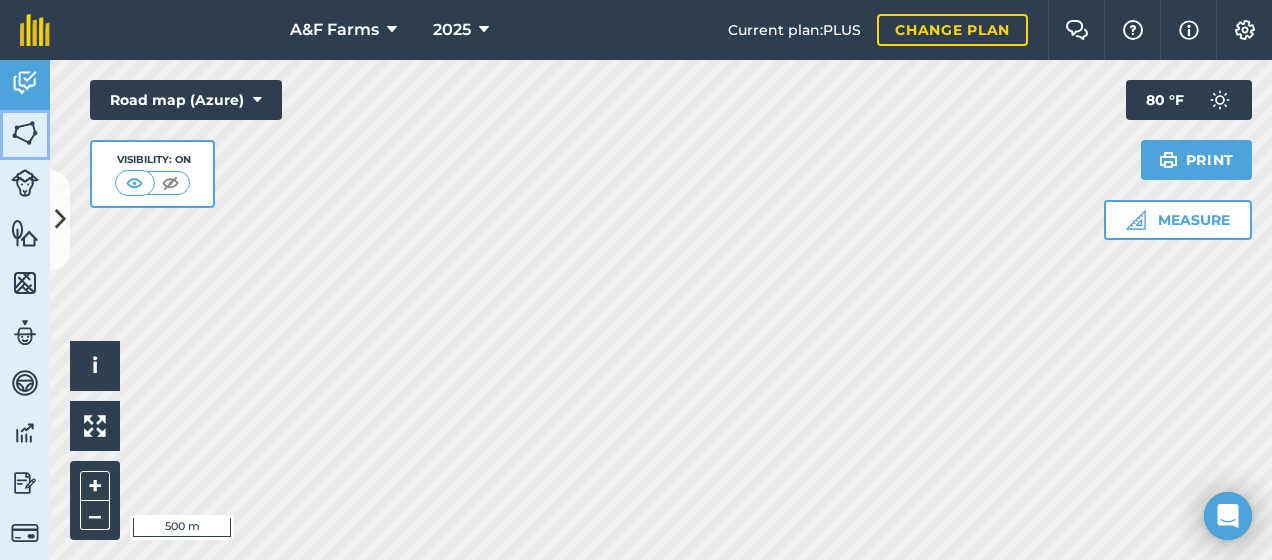 click at bounding box center [25, 133] 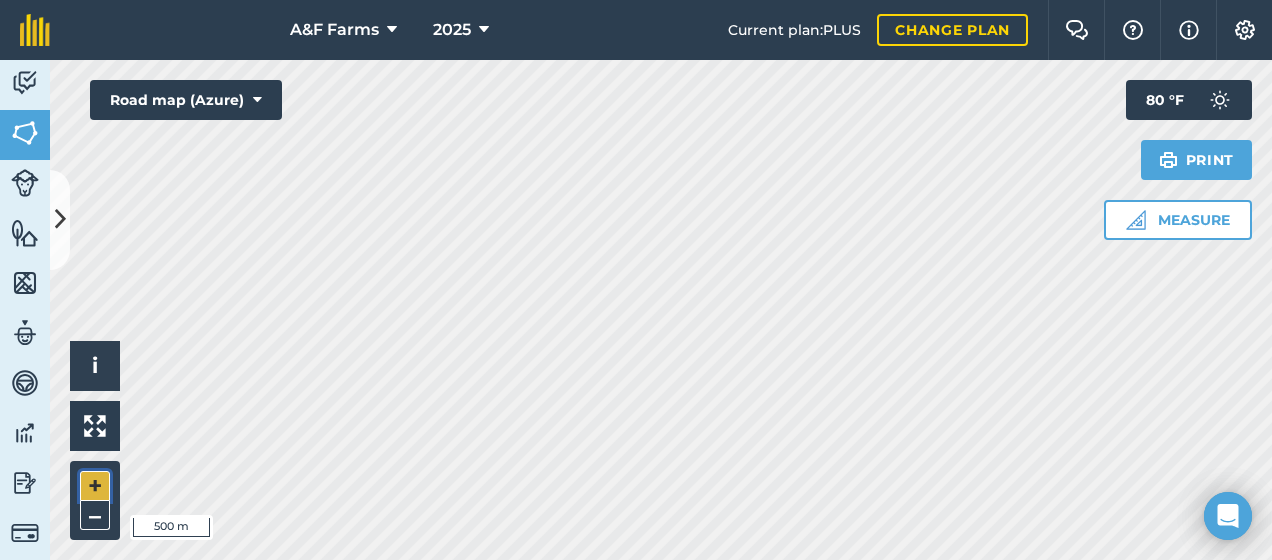 click on "+" at bounding box center (95, 486) 